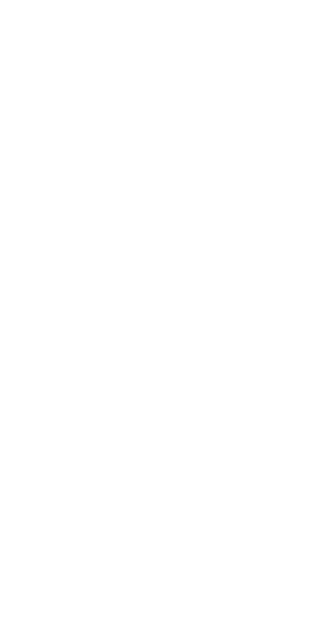 scroll, scrollTop: 0, scrollLeft: 0, axis: both 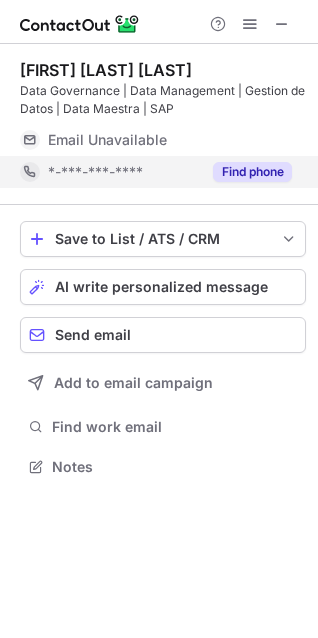 click on "Find phone" at bounding box center (252, 172) 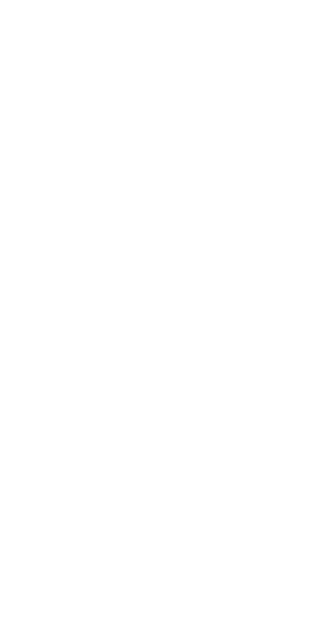 scroll, scrollTop: 0, scrollLeft: 0, axis: both 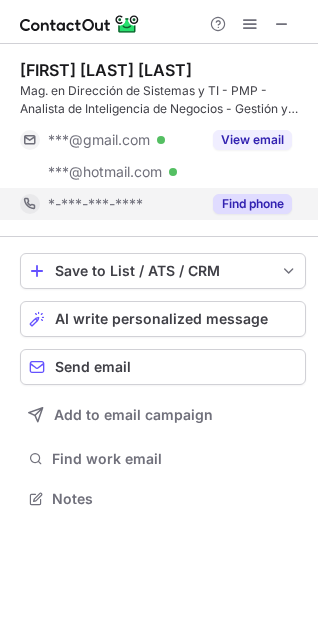 click on "Find phone" at bounding box center (252, 204) 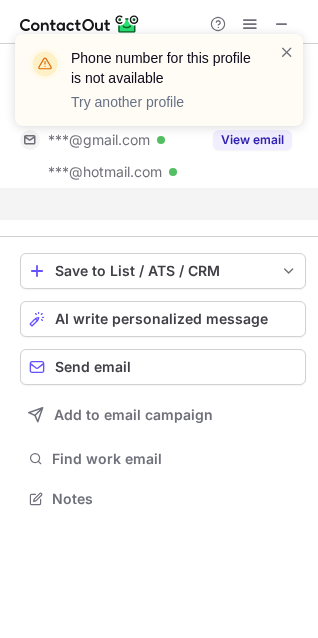 scroll, scrollTop: 453, scrollLeft: 318, axis: both 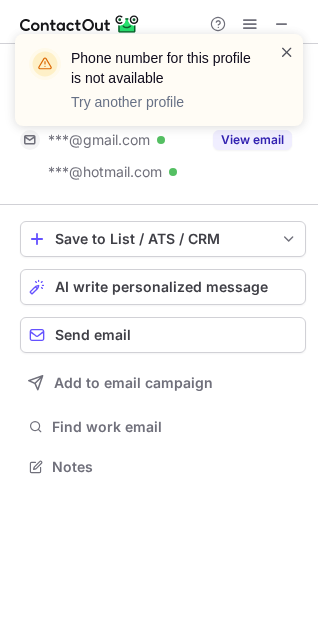 click at bounding box center [287, 52] 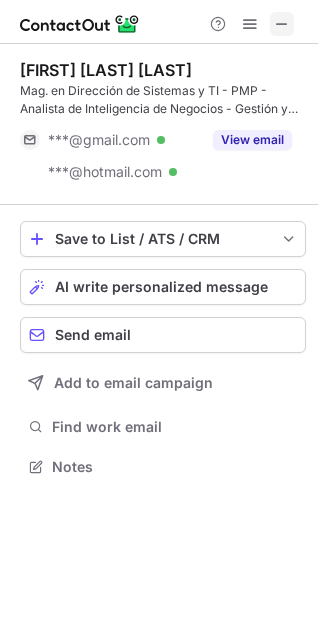 click at bounding box center (282, 24) 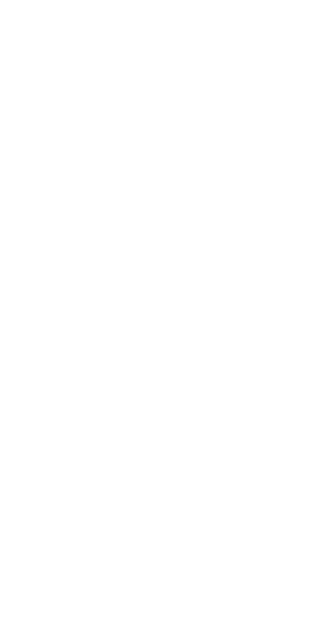 scroll, scrollTop: 0, scrollLeft: 0, axis: both 